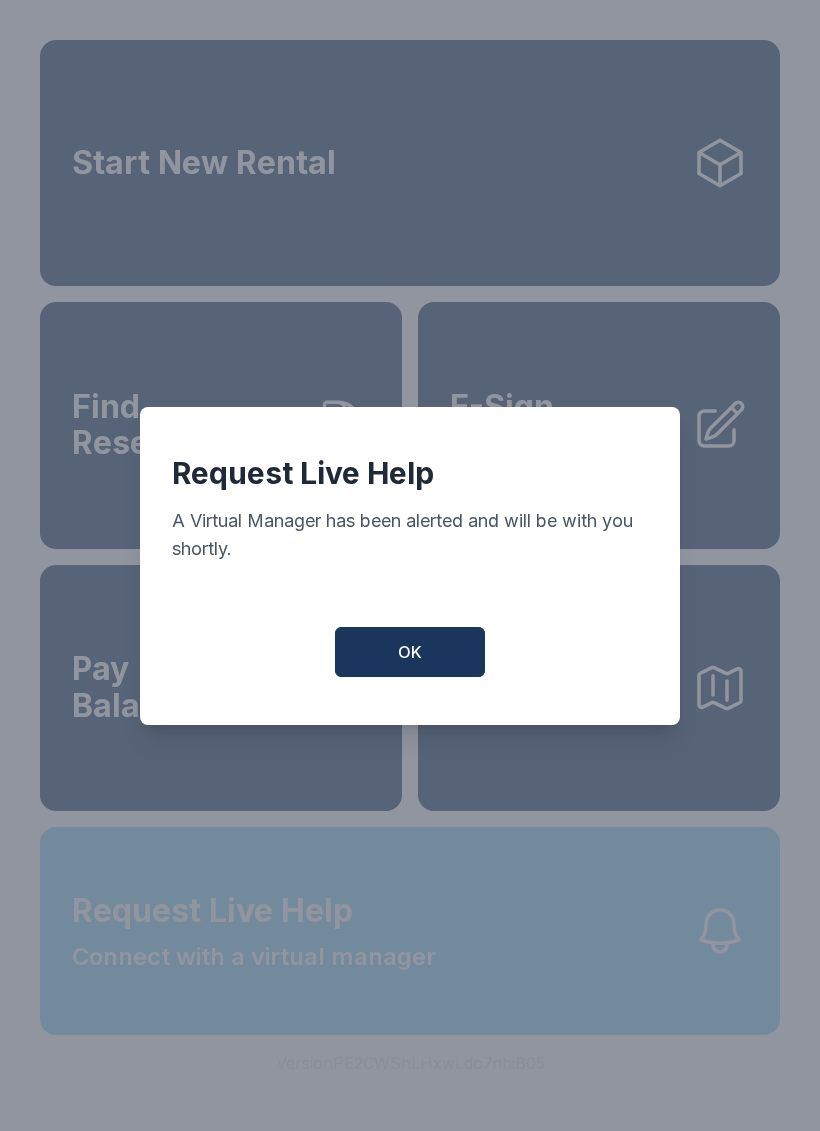 scroll, scrollTop: 0, scrollLeft: 0, axis: both 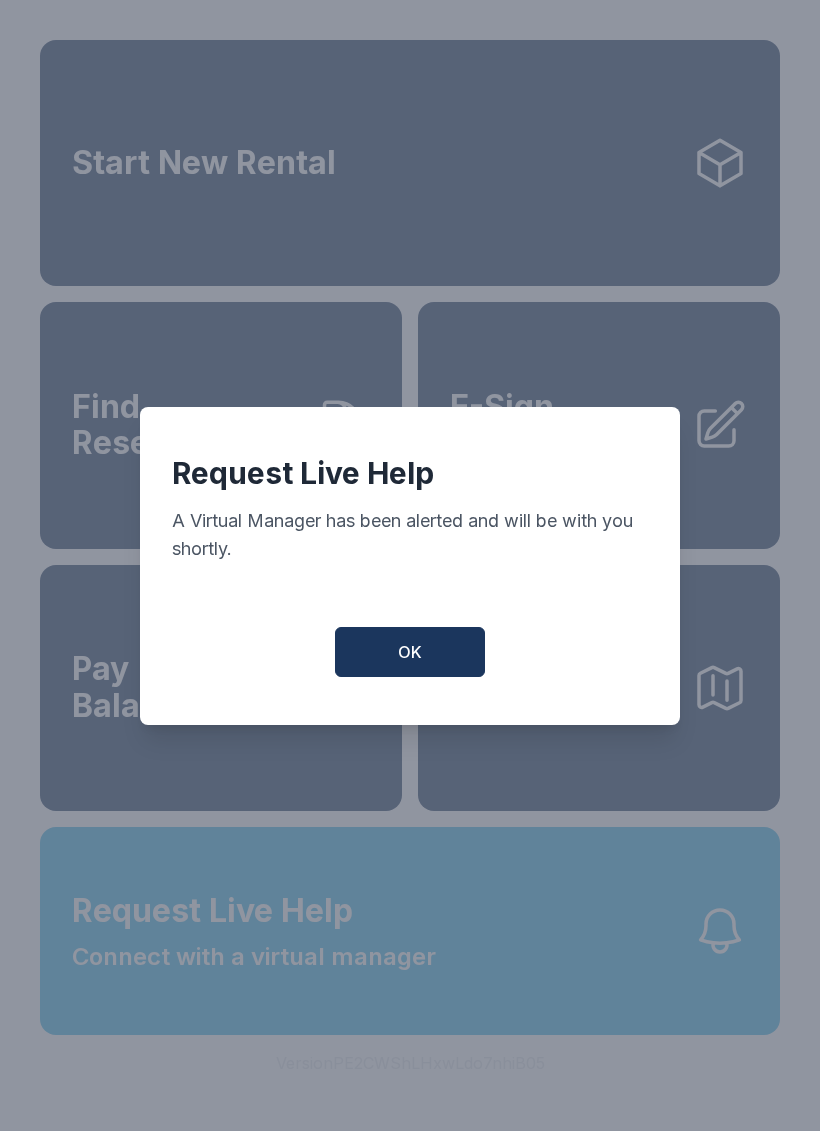 click on "OK" at bounding box center (410, 652) 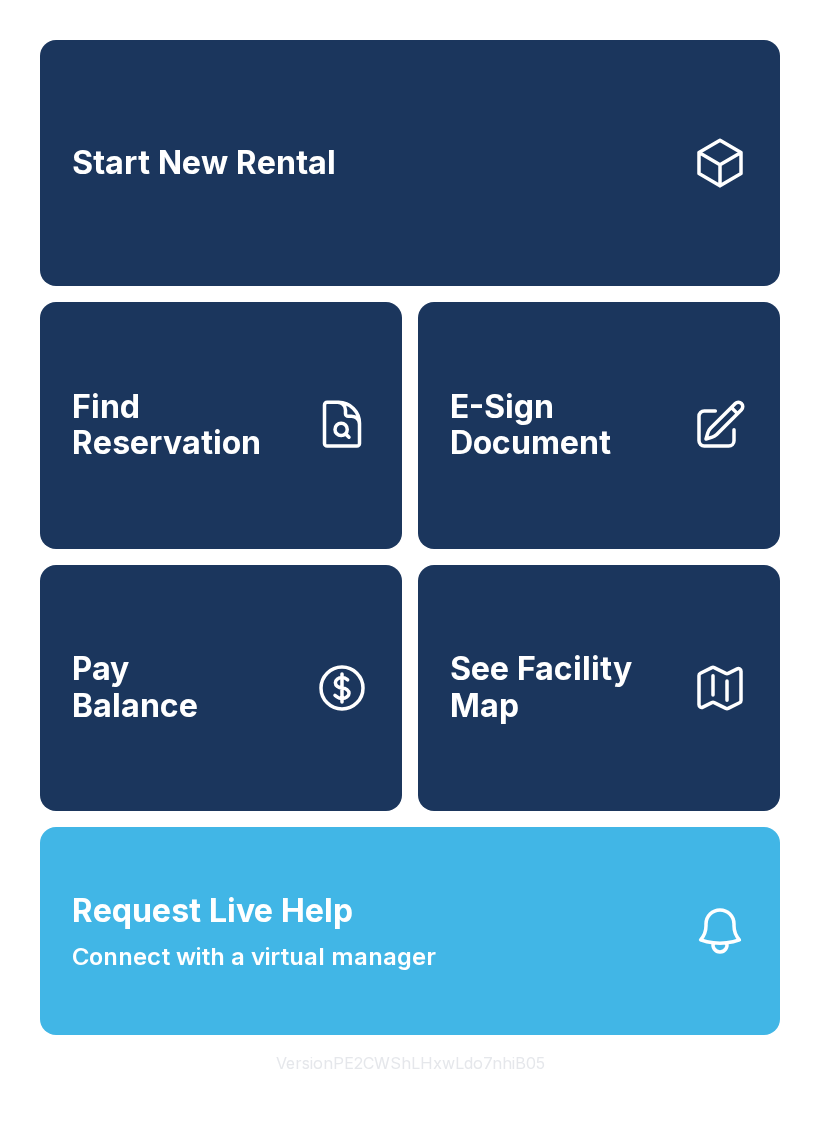 click 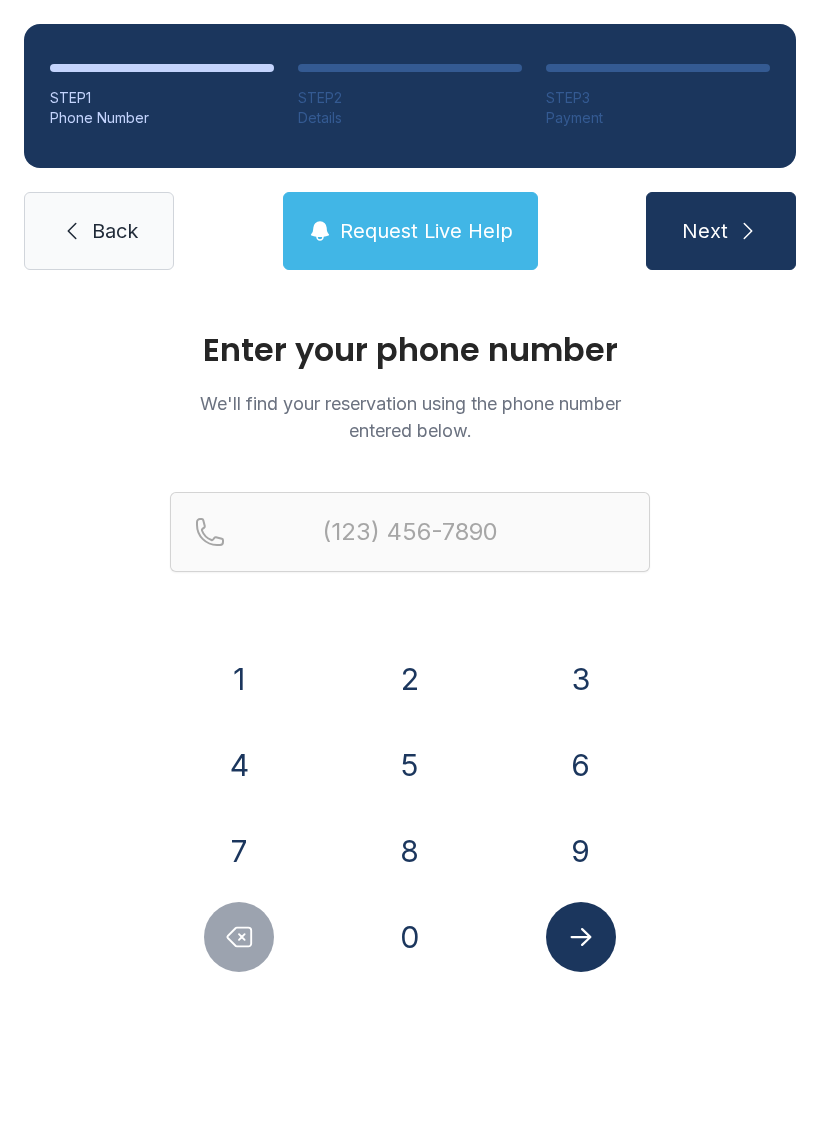 click on "4" at bounding box center (239, 765) 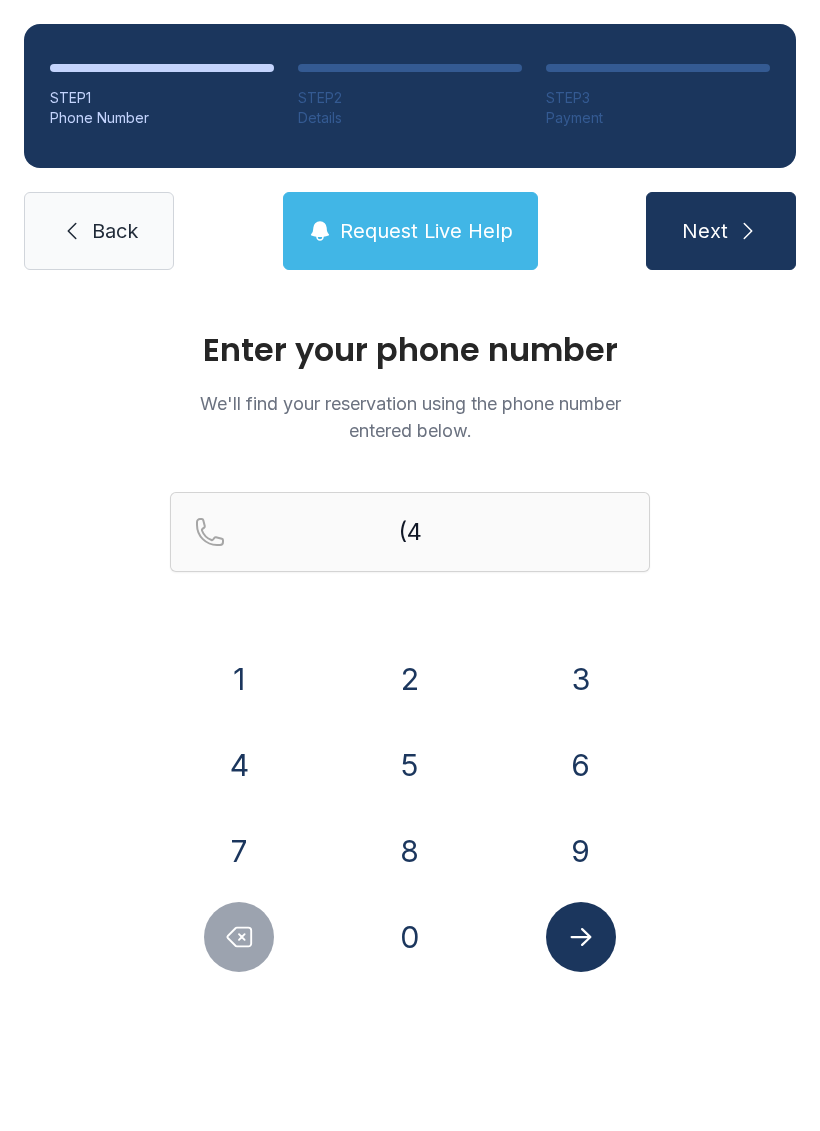 click on "7" at bounding box center [239, 851] 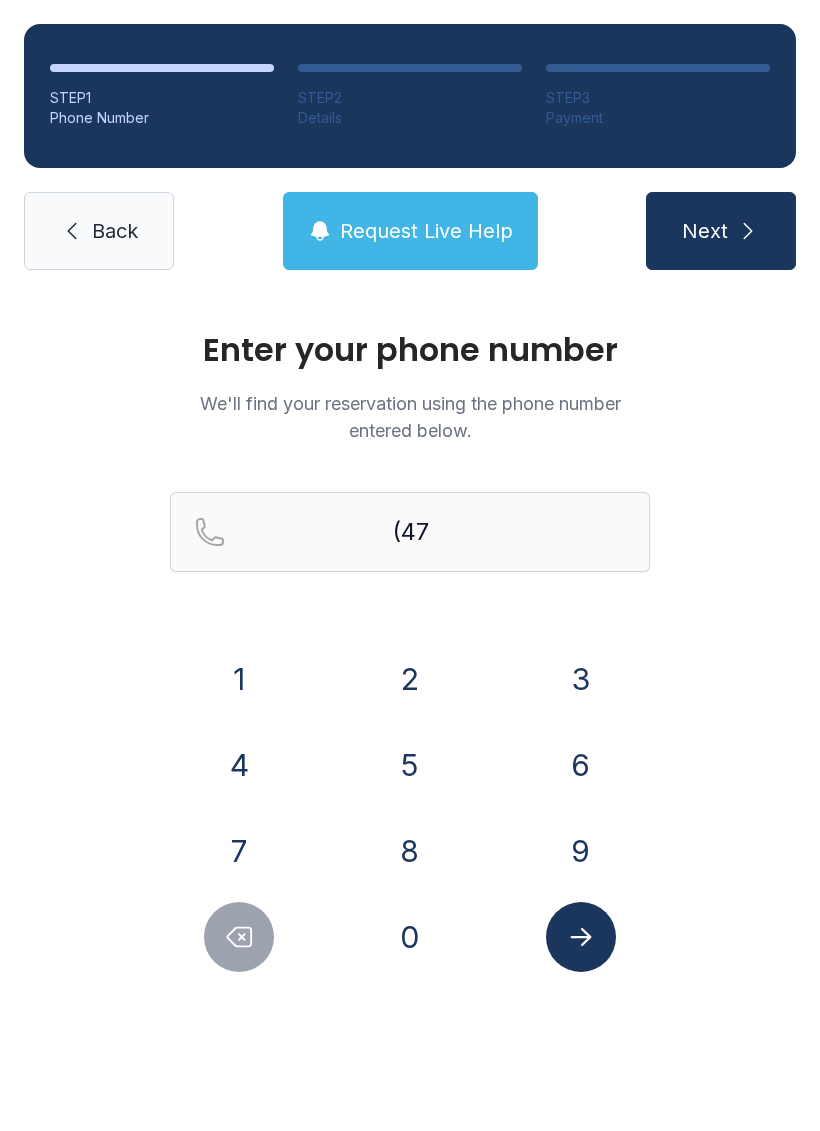 click on "8" at bounding box center (410, 851) 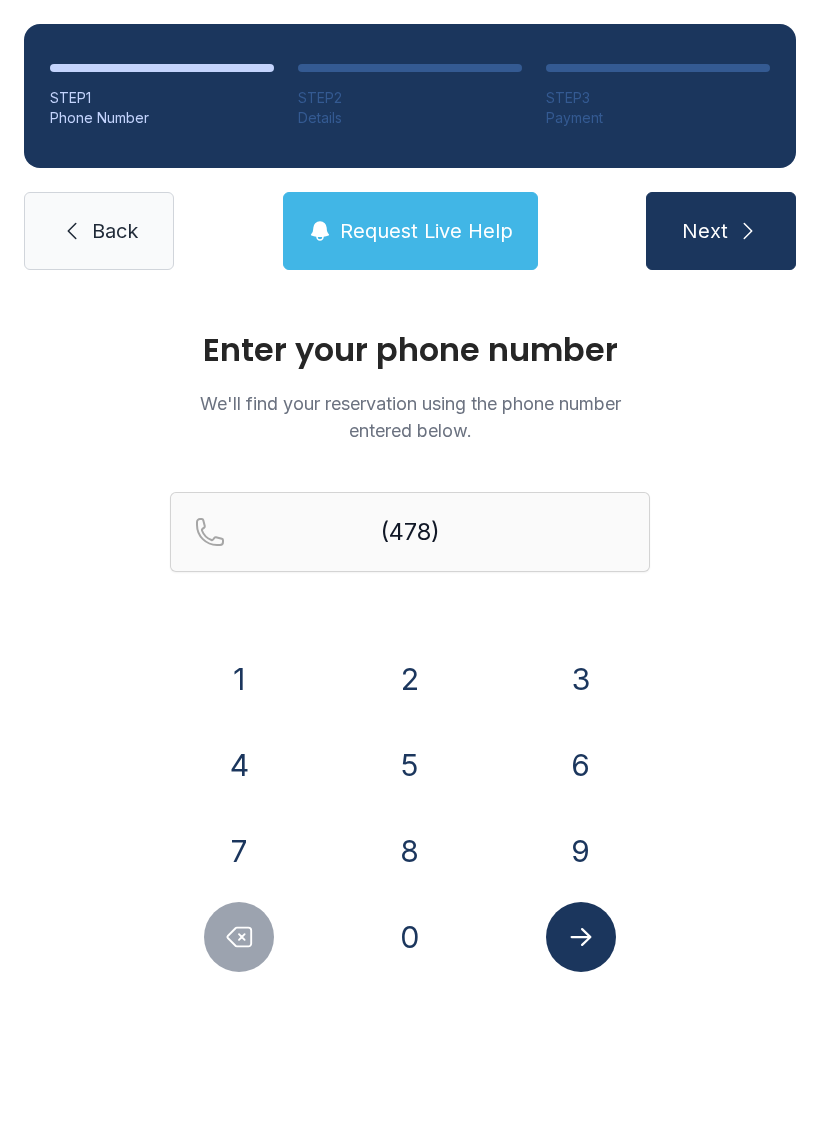 click on "3" at bounding box center (581, 679) 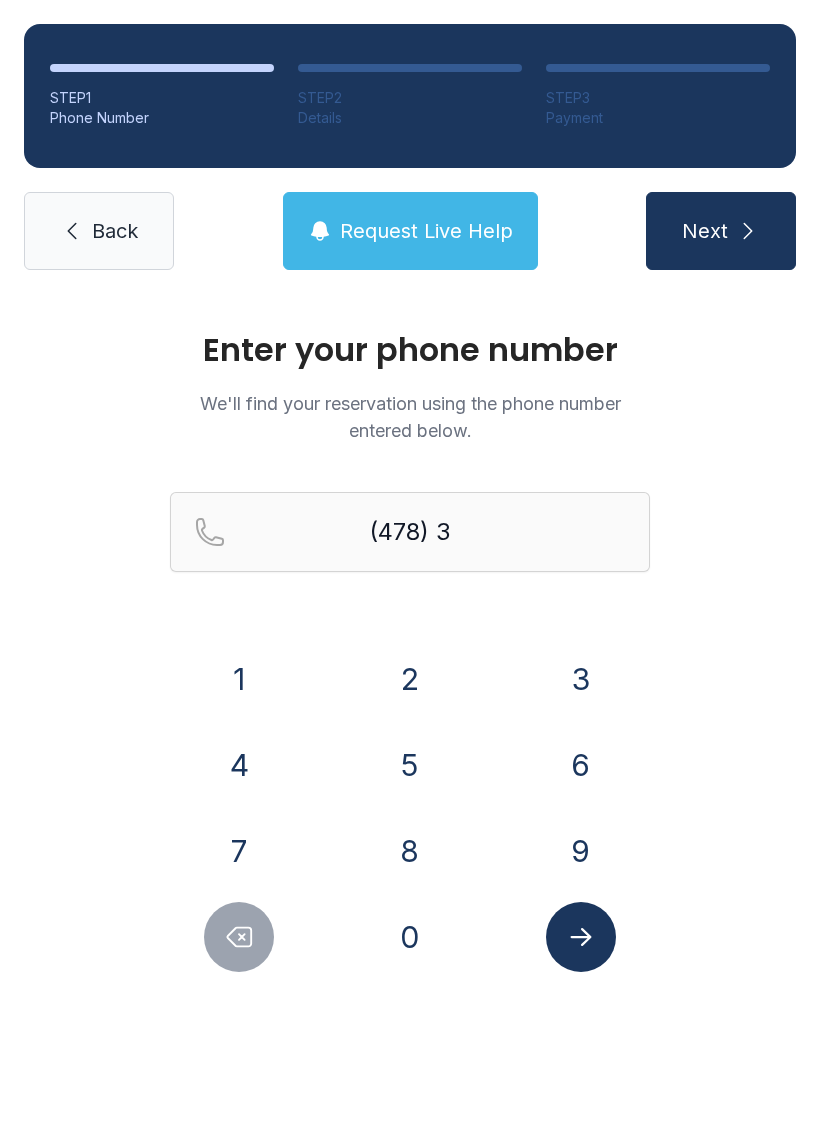 click on "4" at bounding box center (239, 765) 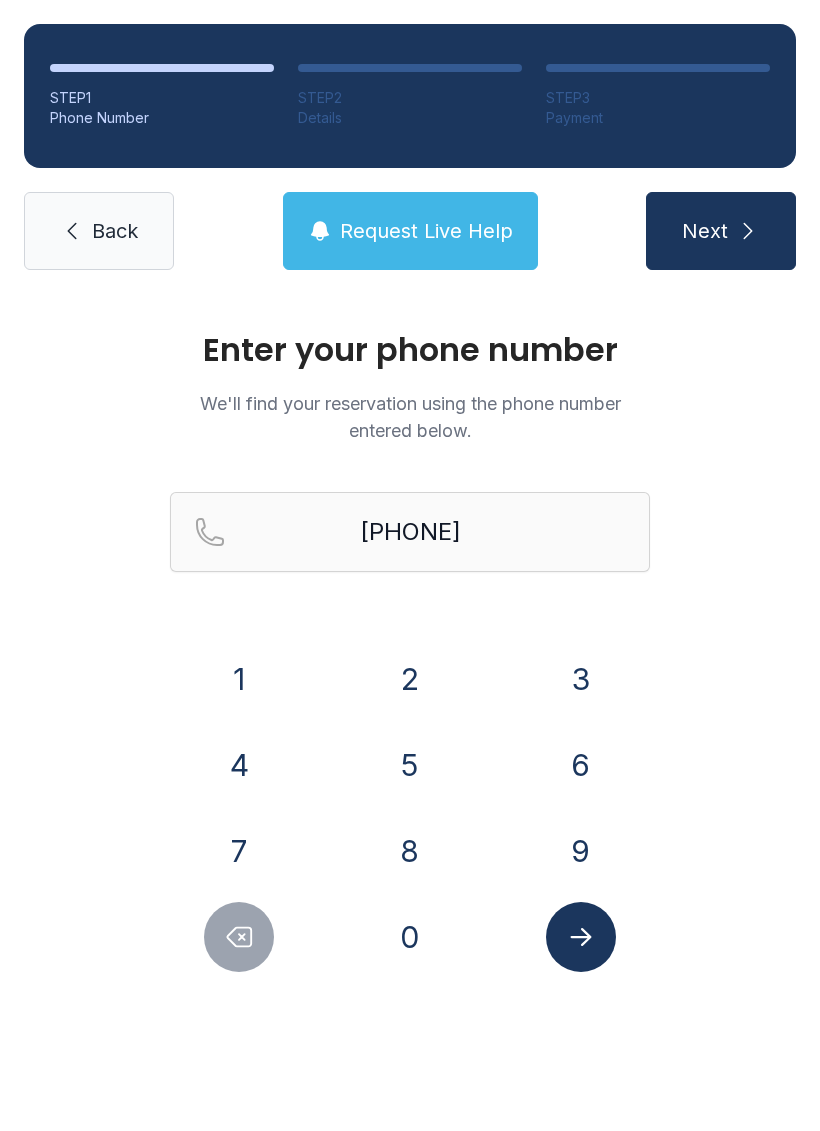 click on "2" at bounding box center [410, 679] 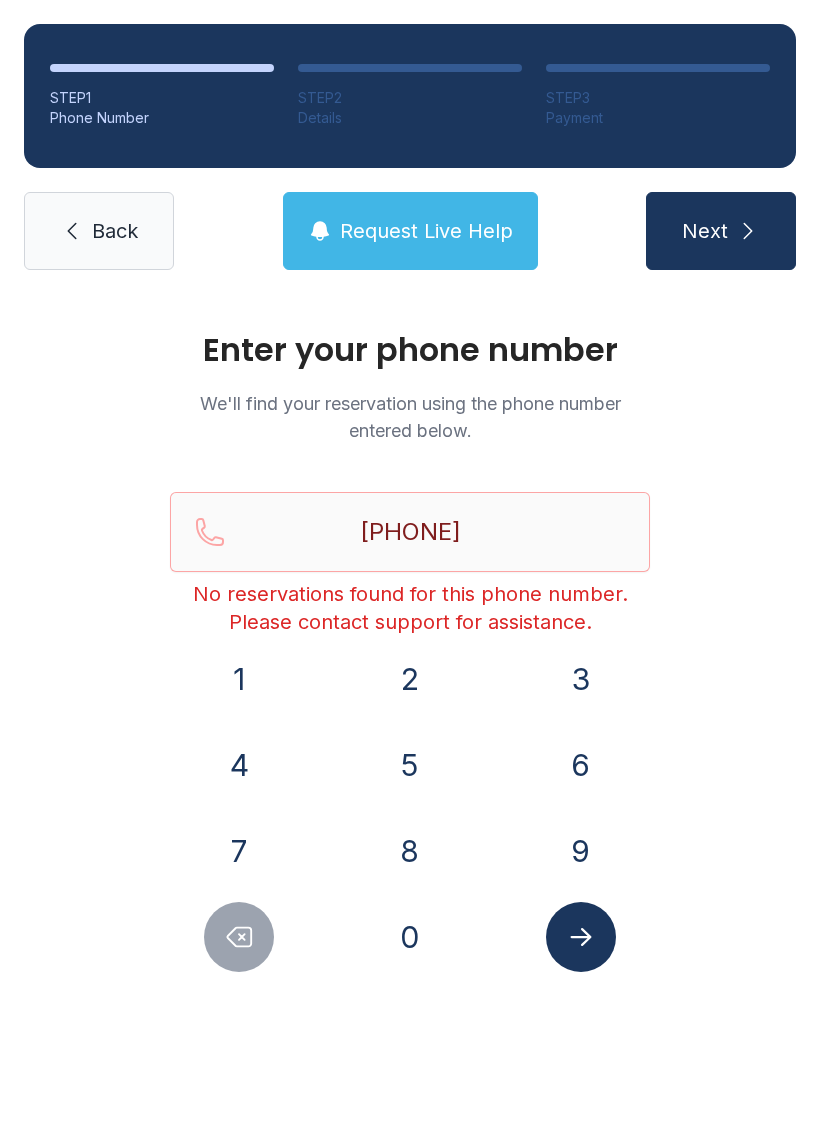 click at bounding box center [581, 937] 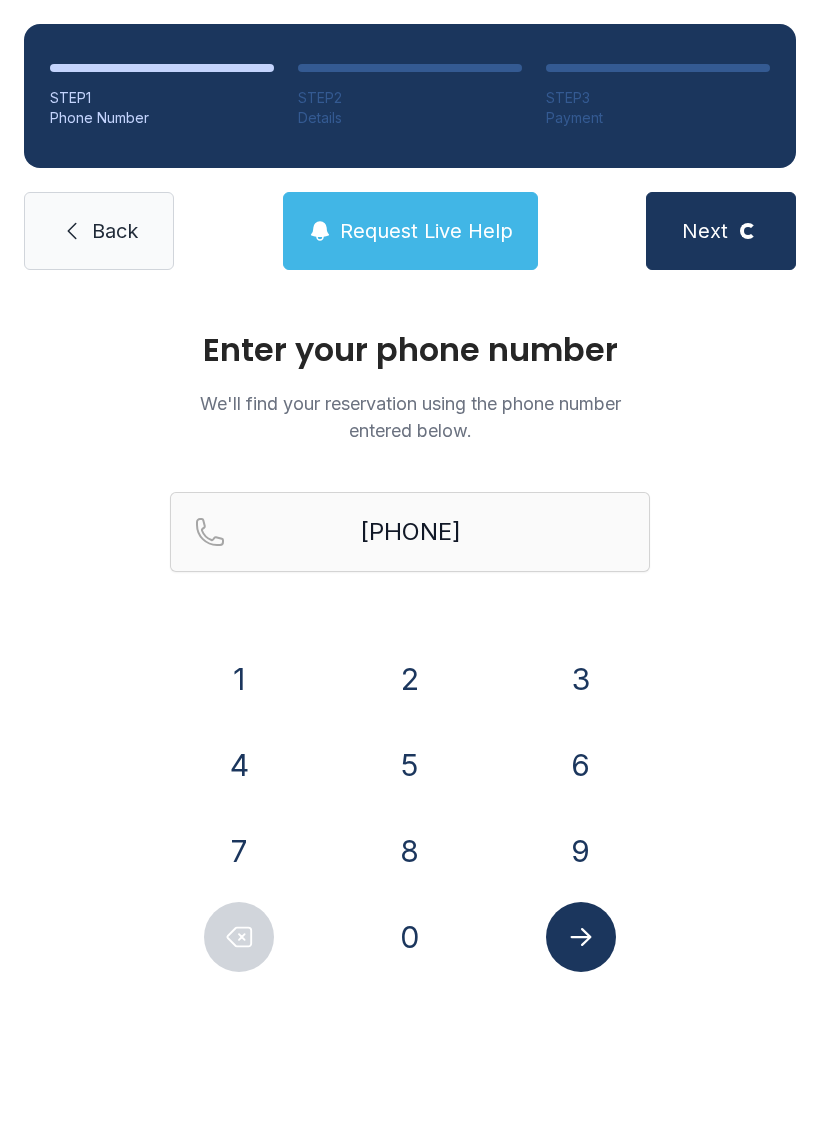 click at bounding box center (580, 937) 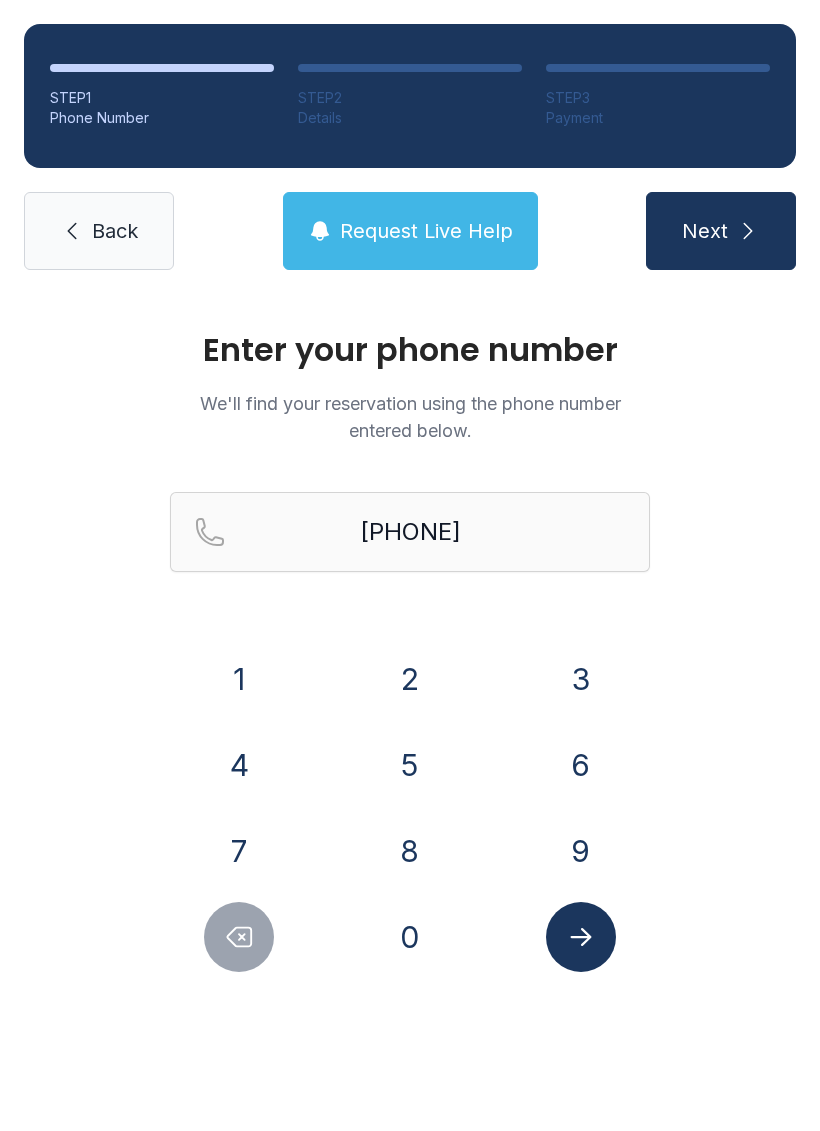 click at bounding box center (581, 937) 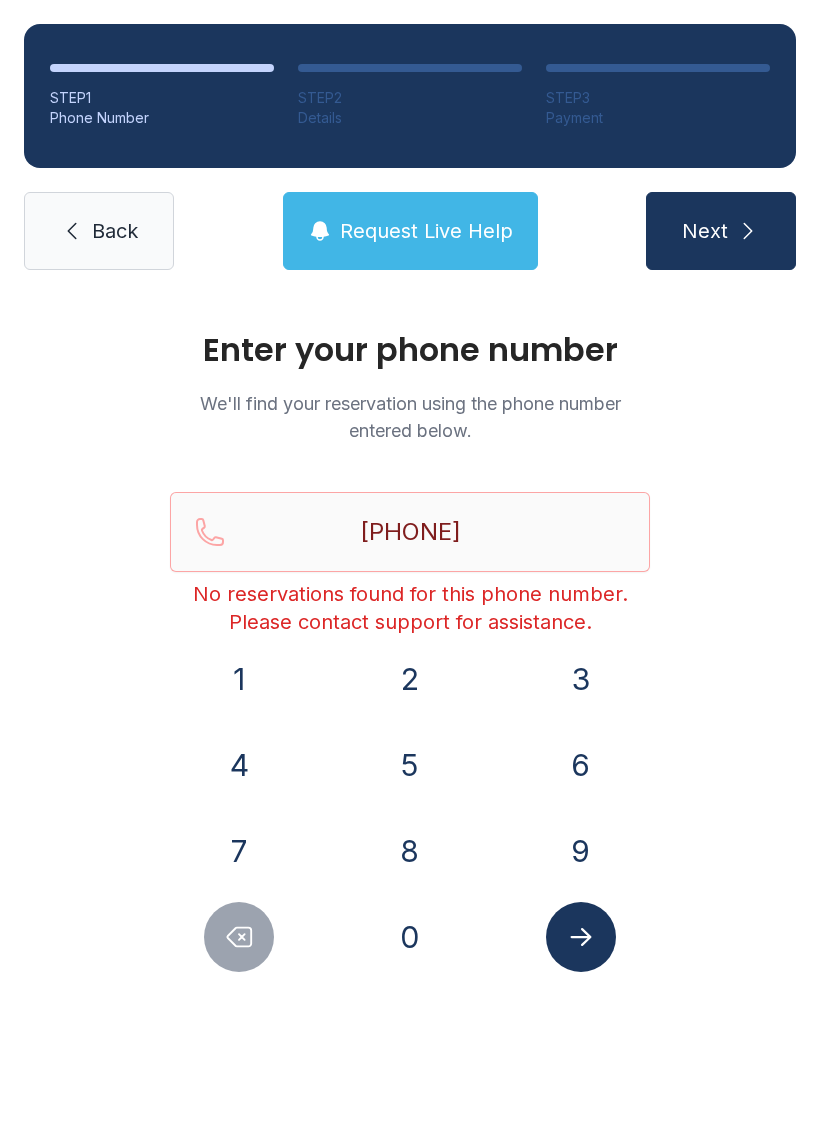 click on "Back" at bounding box center (99, 231) 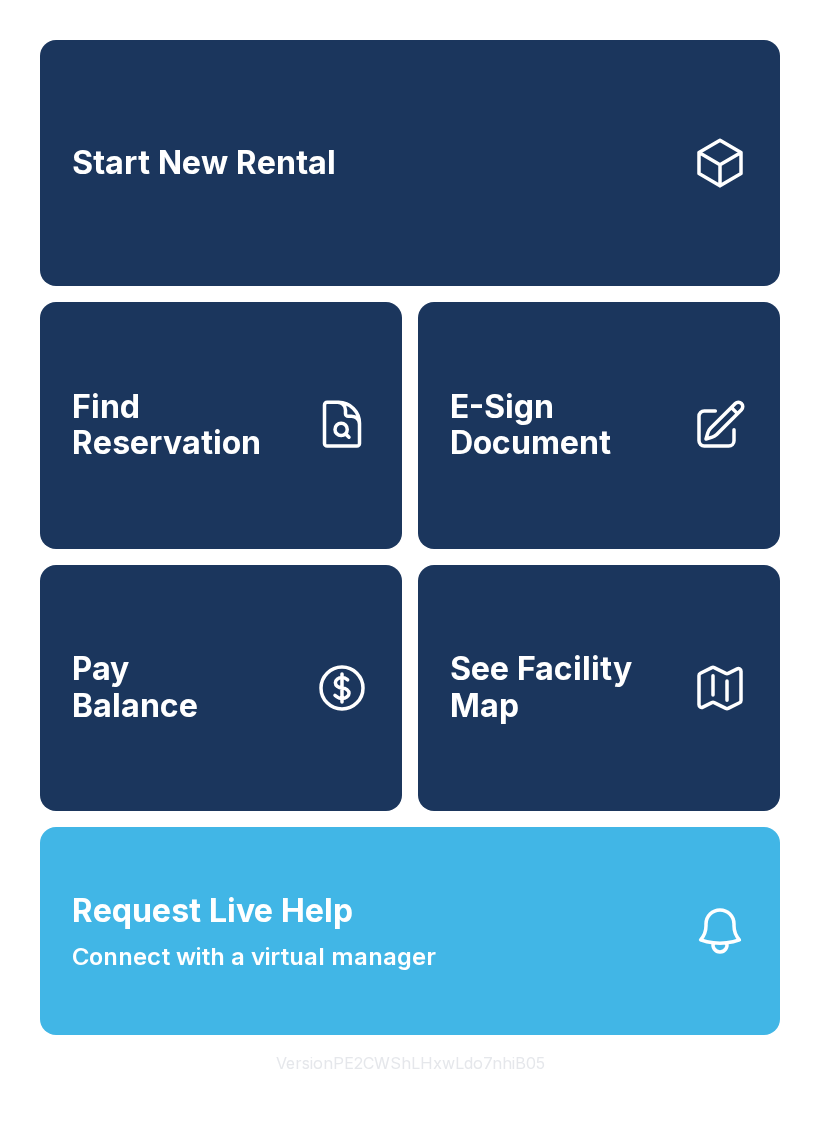 click 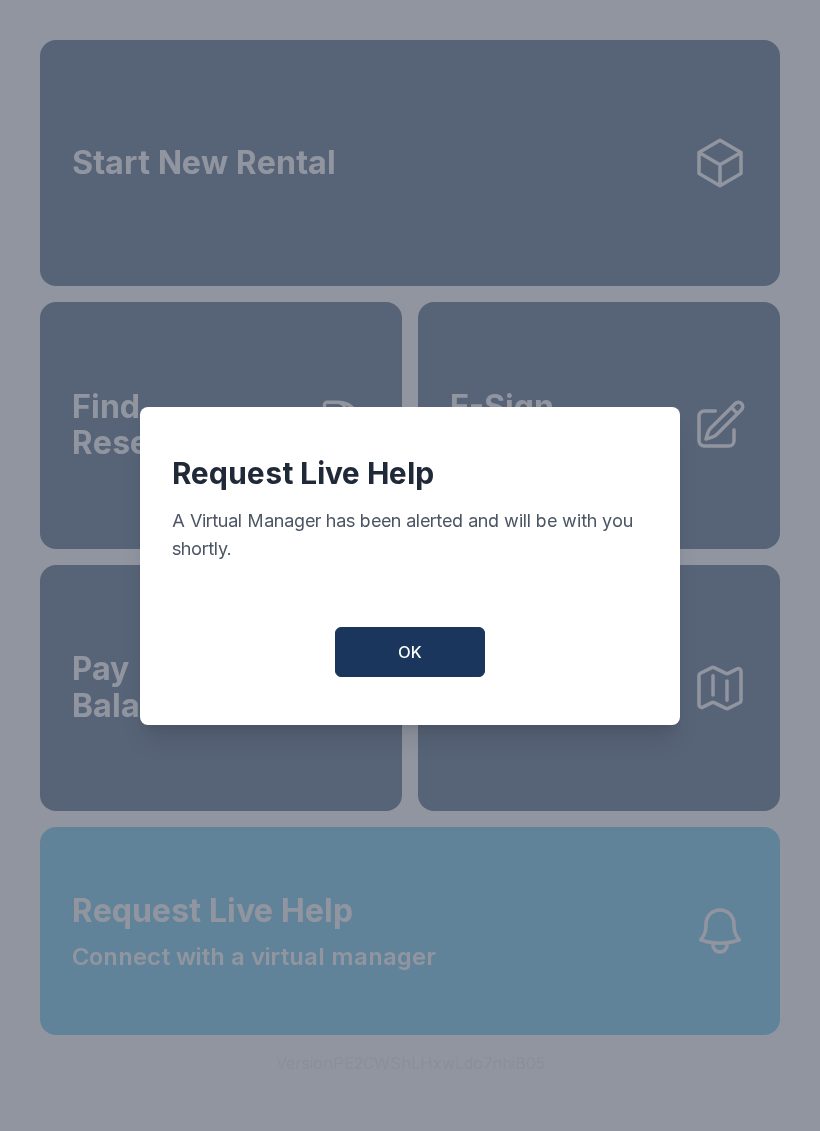 click on "OK" at bounding box center [410, 652] 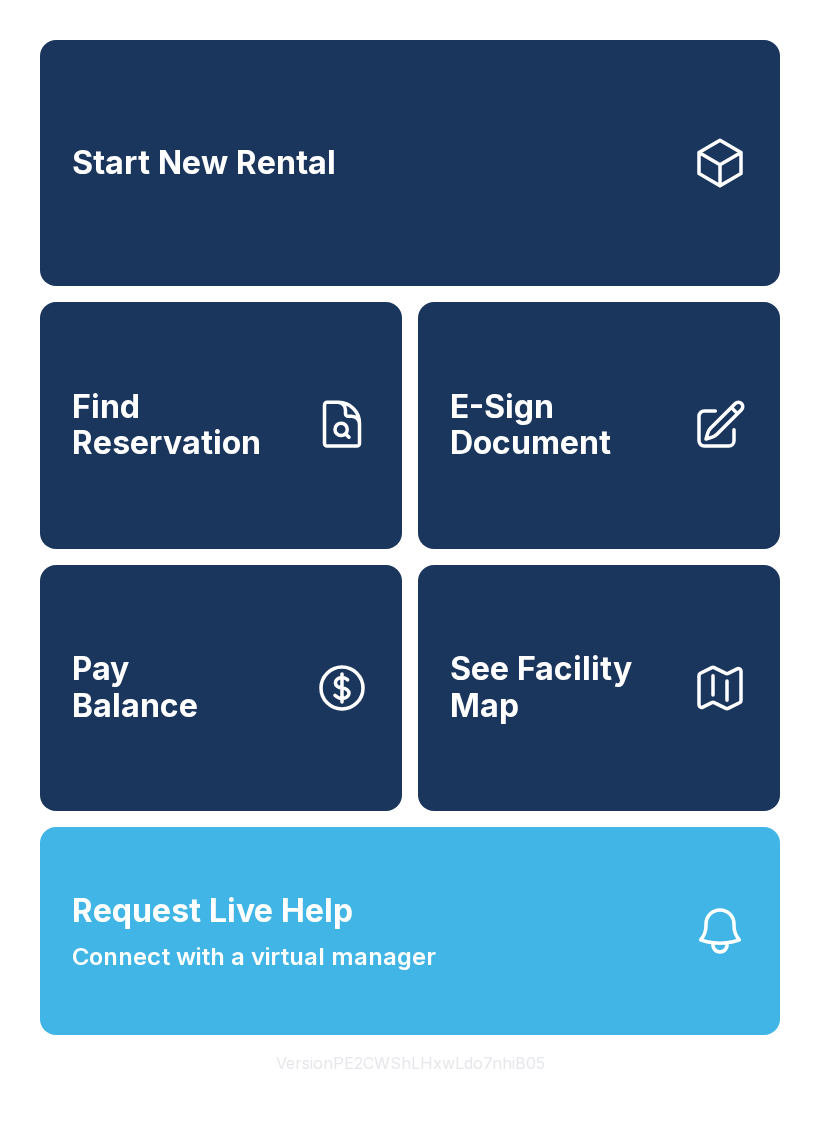 click on "Start New Rental" at bounding box center (410, 163) 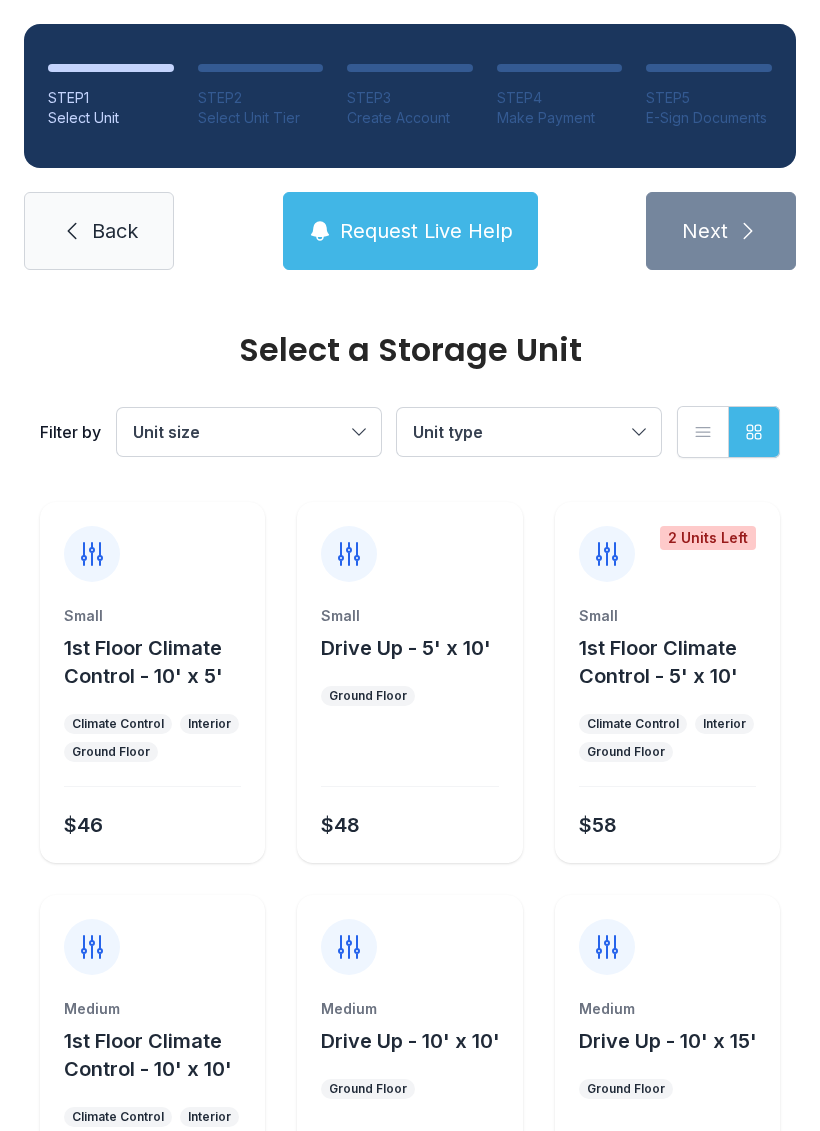 click on "Ground Floor" at bounding box center [111, 752] 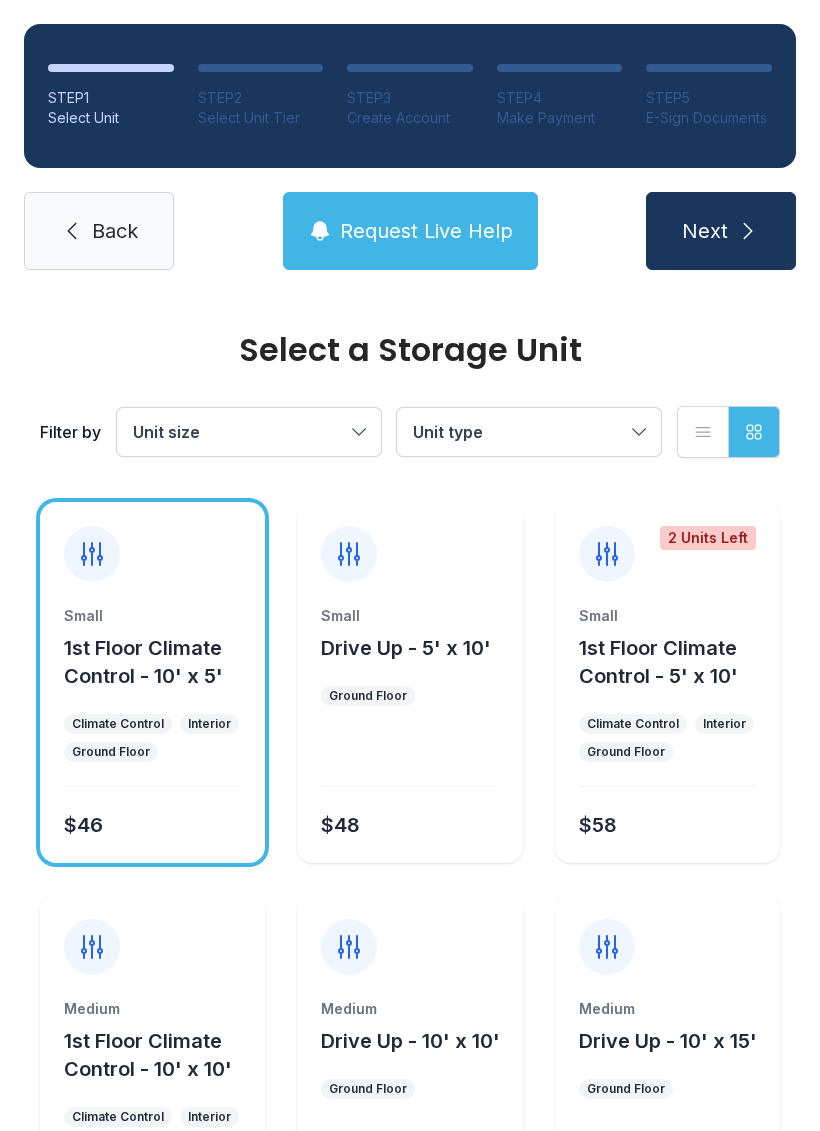 click on "Small 1st Floor Climate Control - 10' x 5' Climate Control Interior Ground Floor $46" at bounding box center [152, 734] 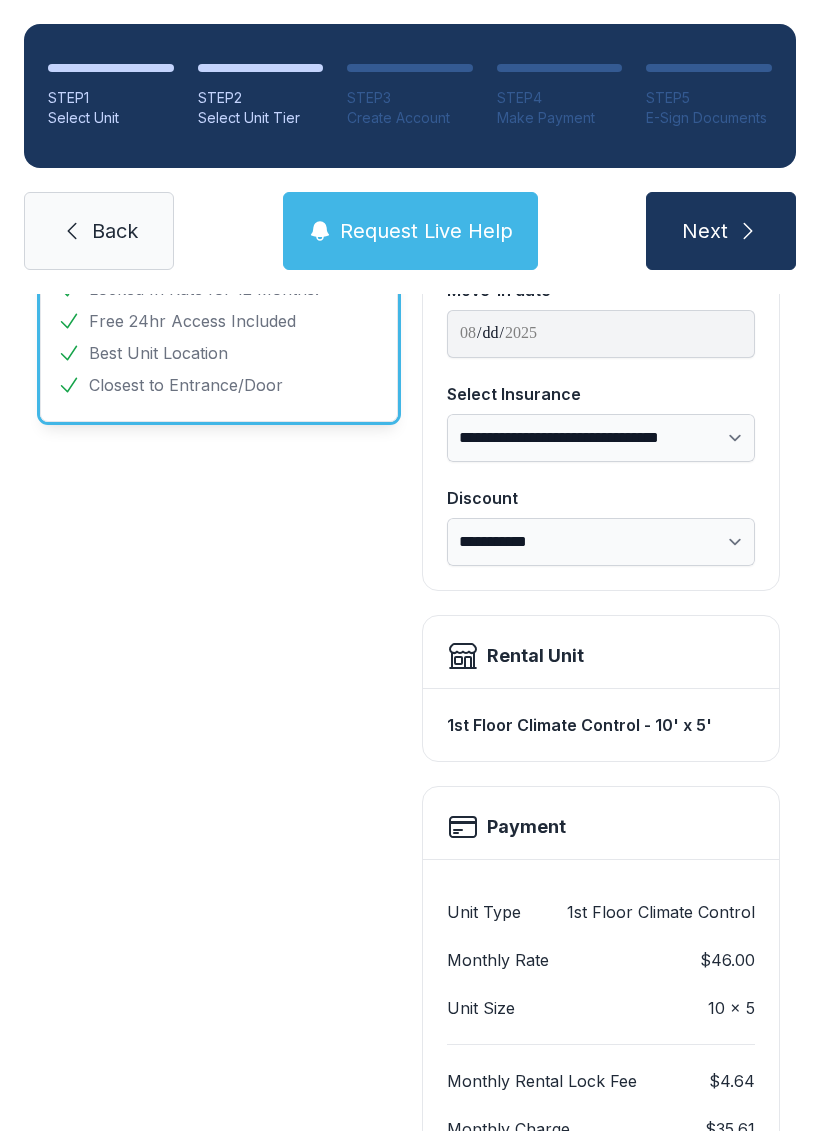 scroll, scrollTop: 227, scrollLeft: 0, axis: vertical 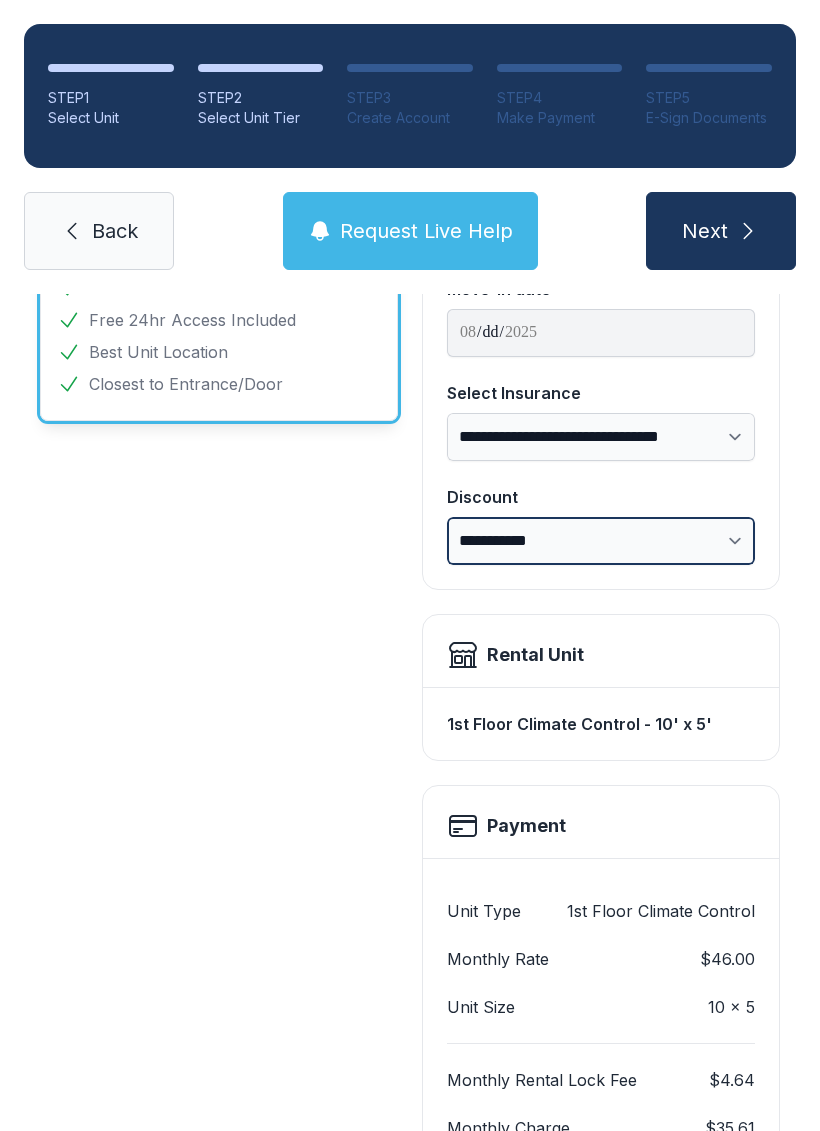 click on "**********" at bounding box center [601, 541] 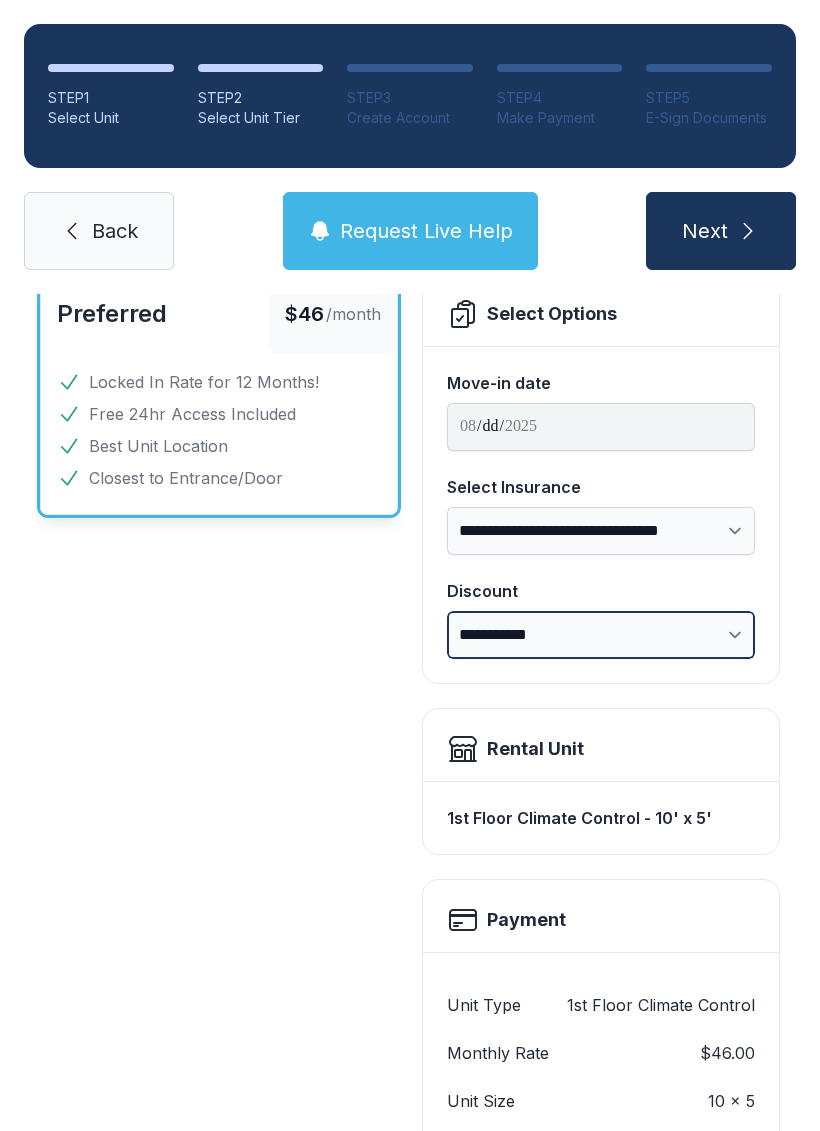 scroll, scrollTop: 121, scrollLeft: 0, axis: vertical 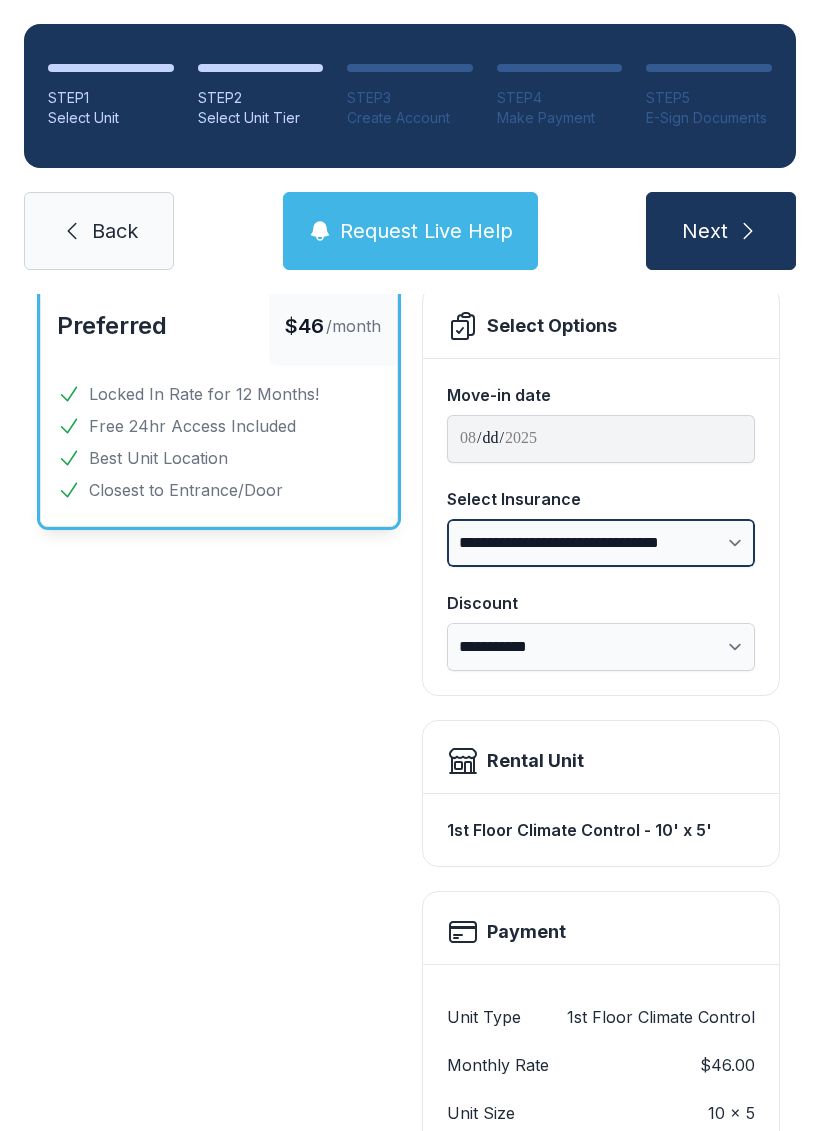 click on "**********" at bounding box center [601, 543] 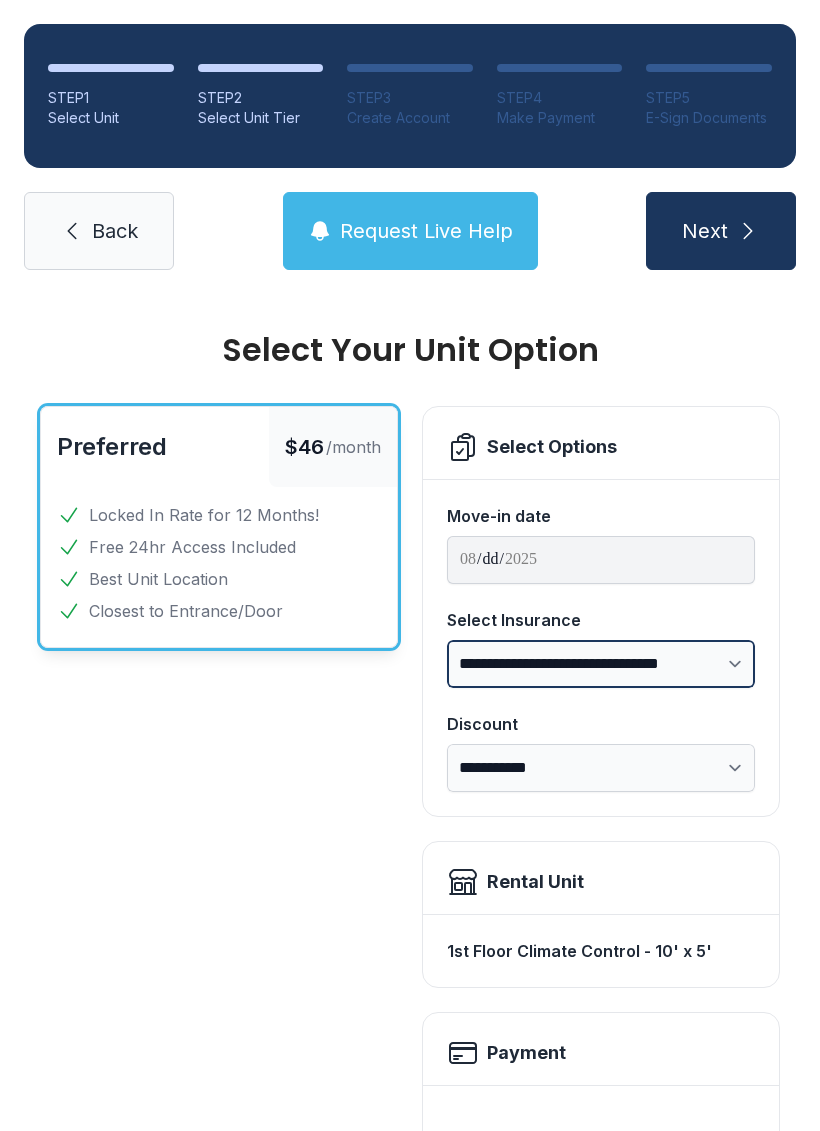 scroll, scrollTop: 0, scrollLeft: 0, axis: both 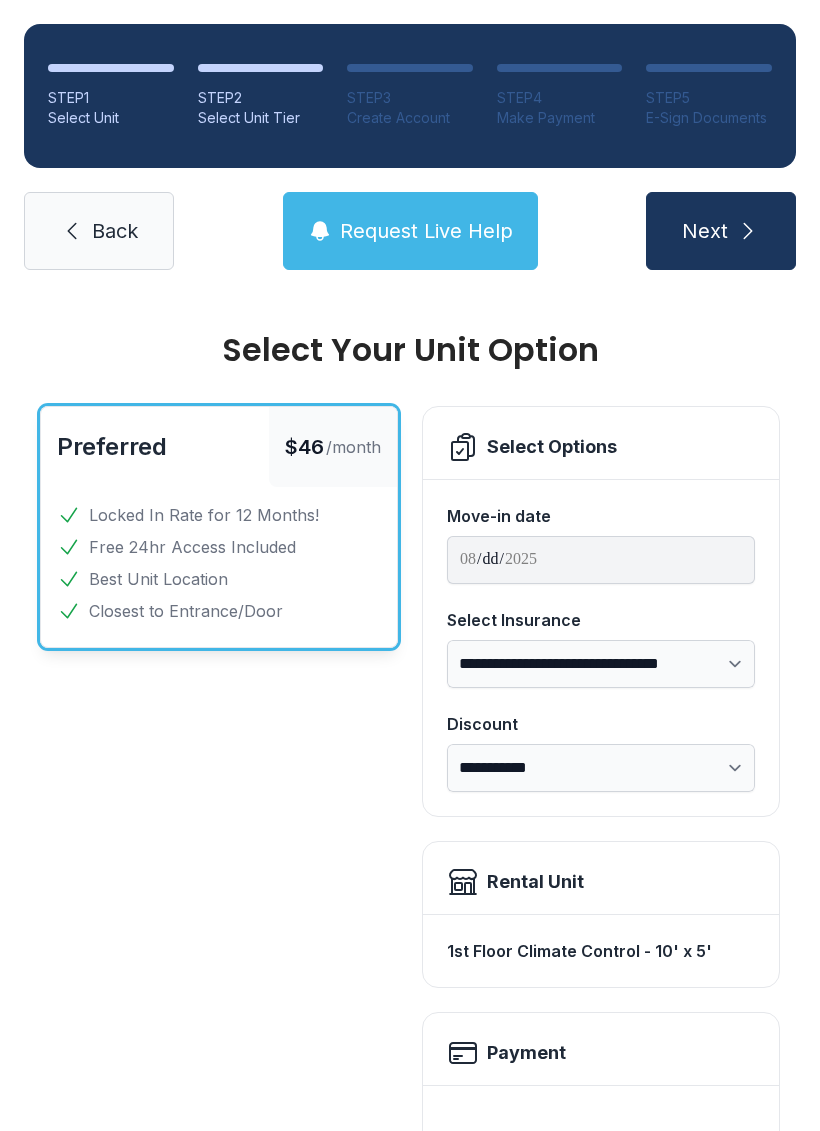 click on "Next" at bounding box center (705, 231) 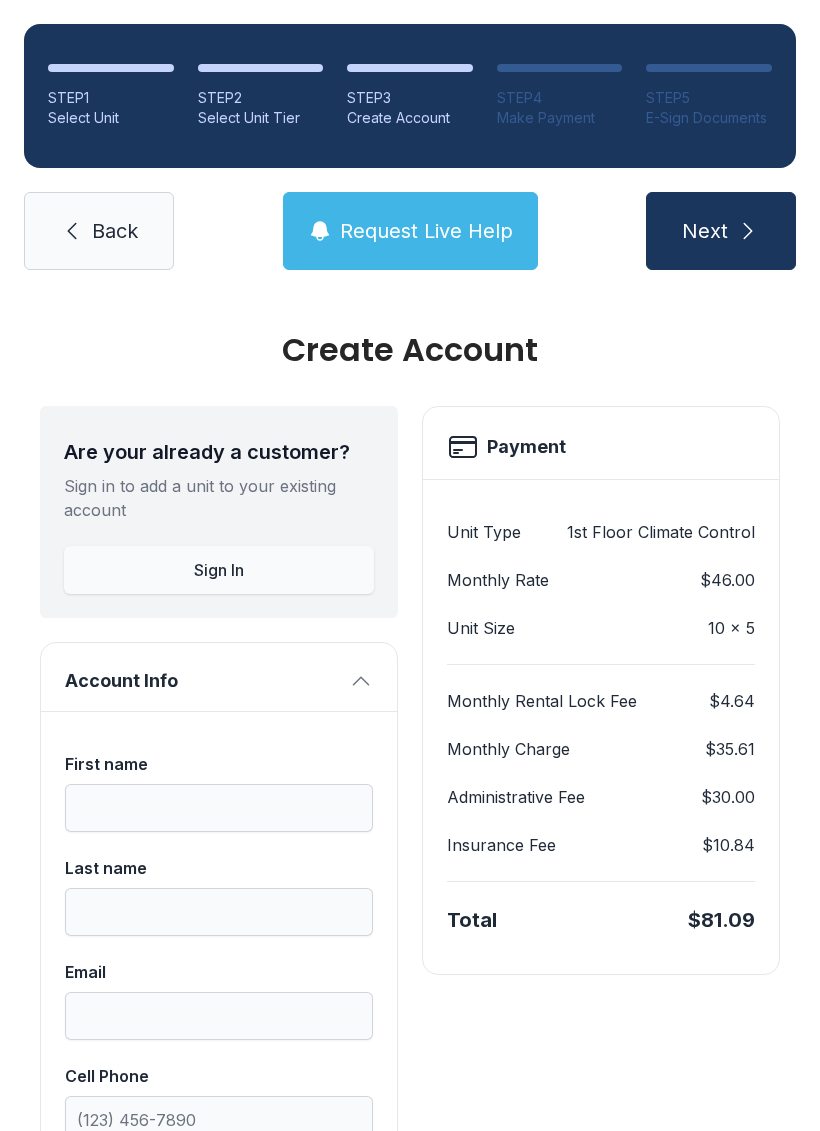 click on "Request Live Help" at bounding box center (426, 231) 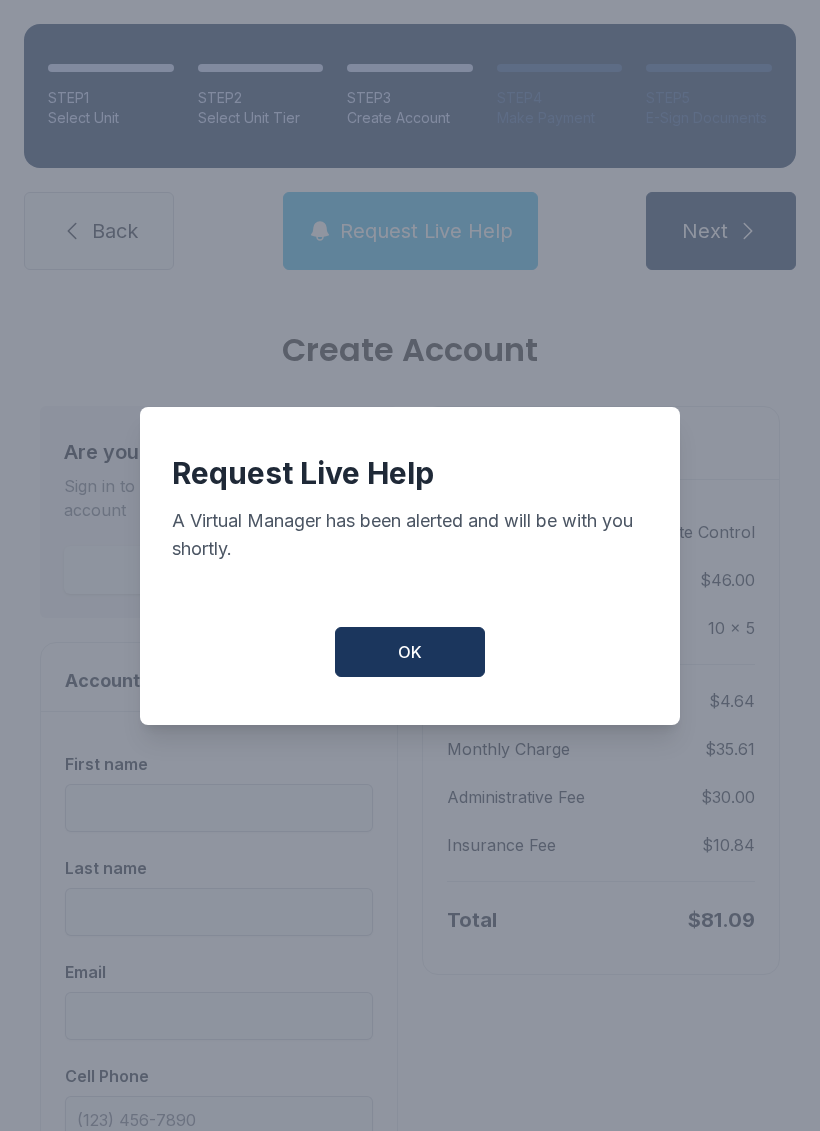click on "Request Live Help A Virtual Manager has been alerted and will be with you shortly. OK" at bounding box center (410, 566) 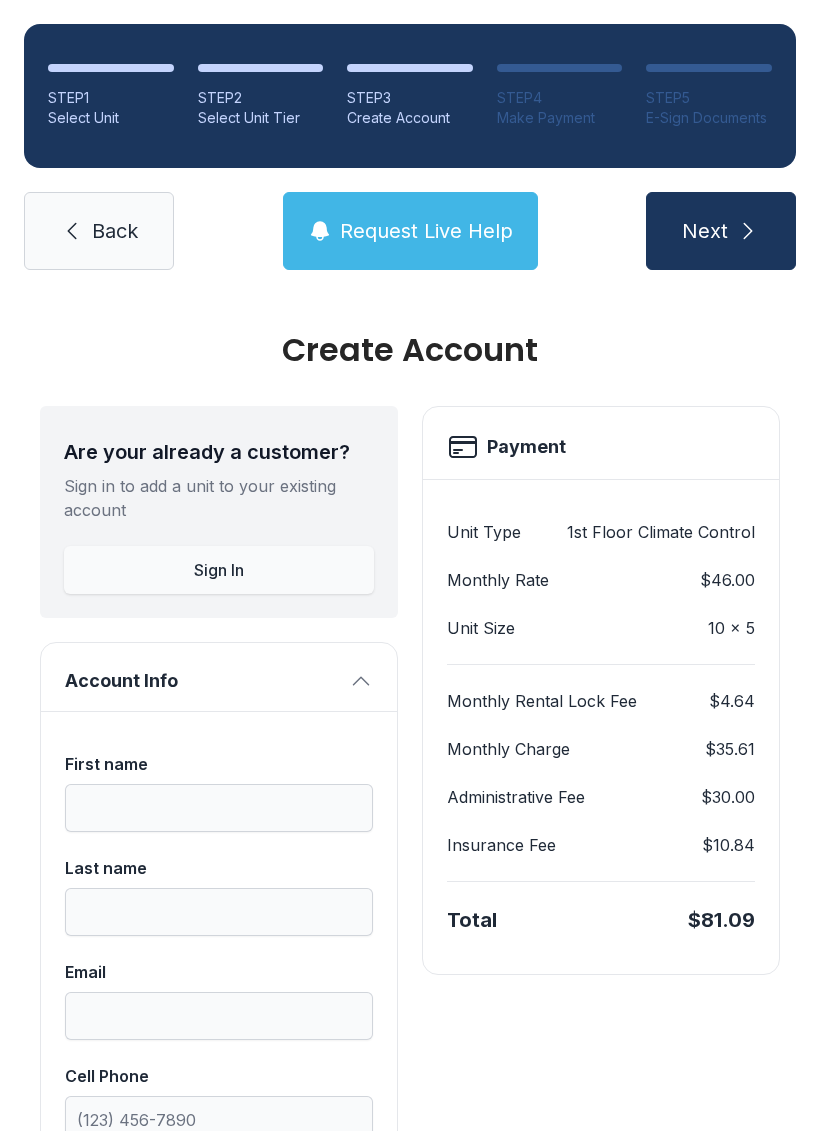 click on "Request Live Help" at bounding box center (426, 231) 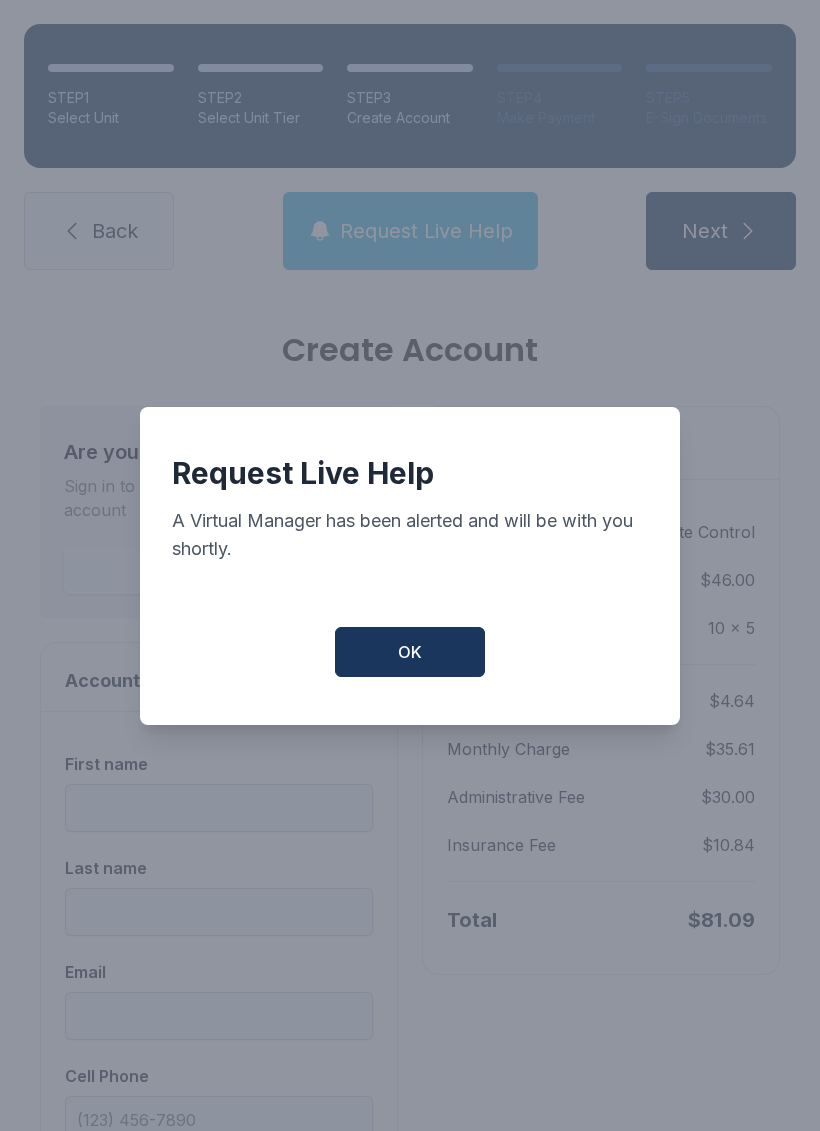 click on "OK" at bounding box center [410, 652] 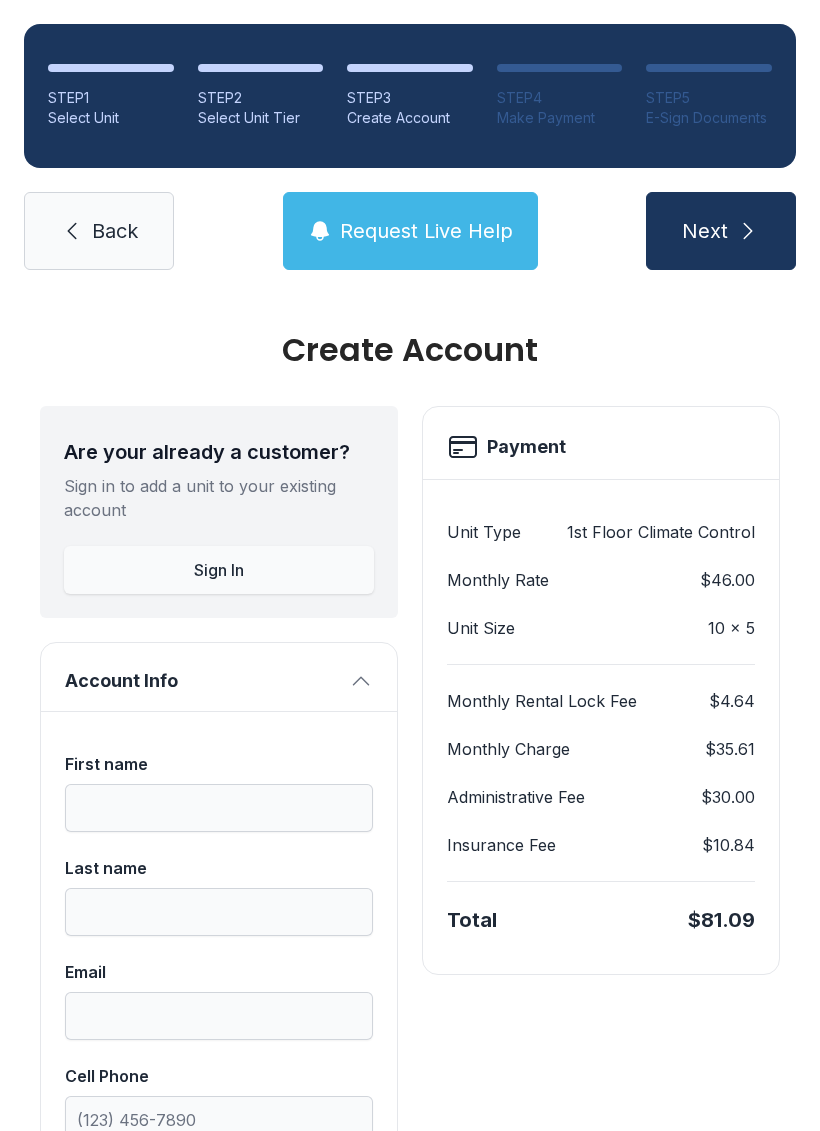 click on "Request Live Help" at bounding box center [426, 231] 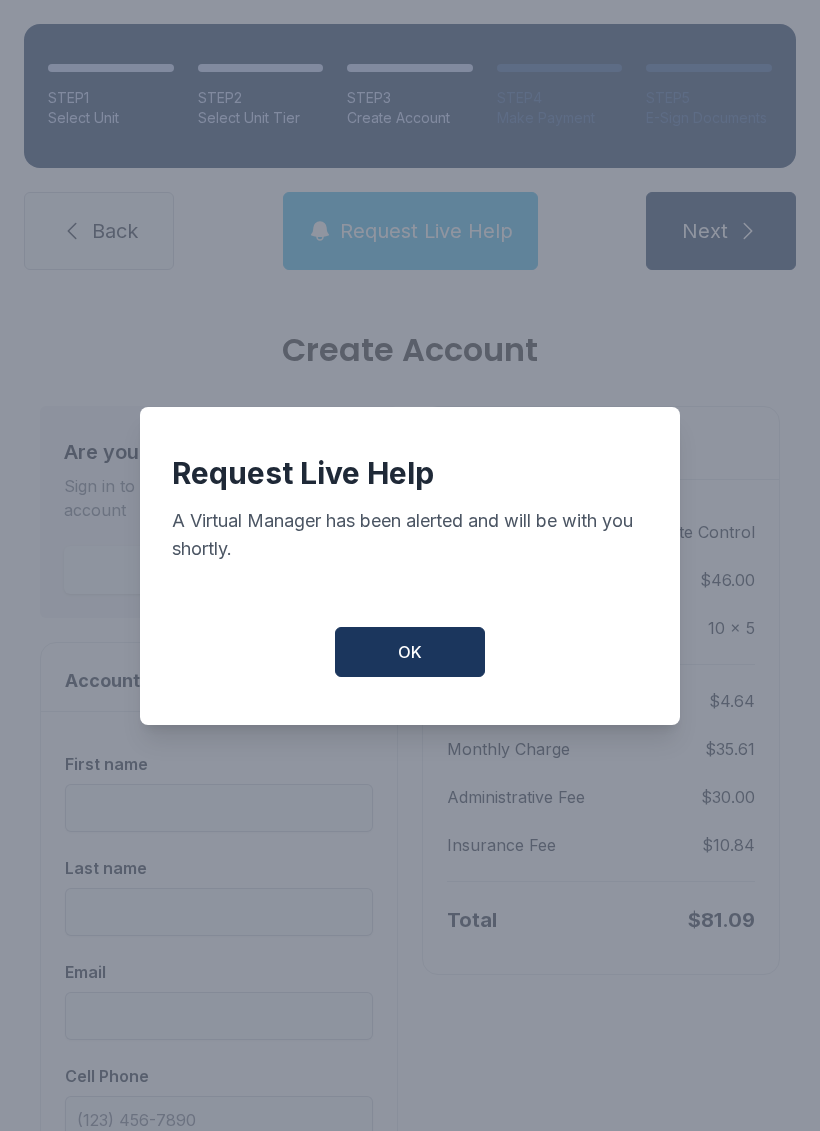 click on "OK" at bounding box center (410, 652) 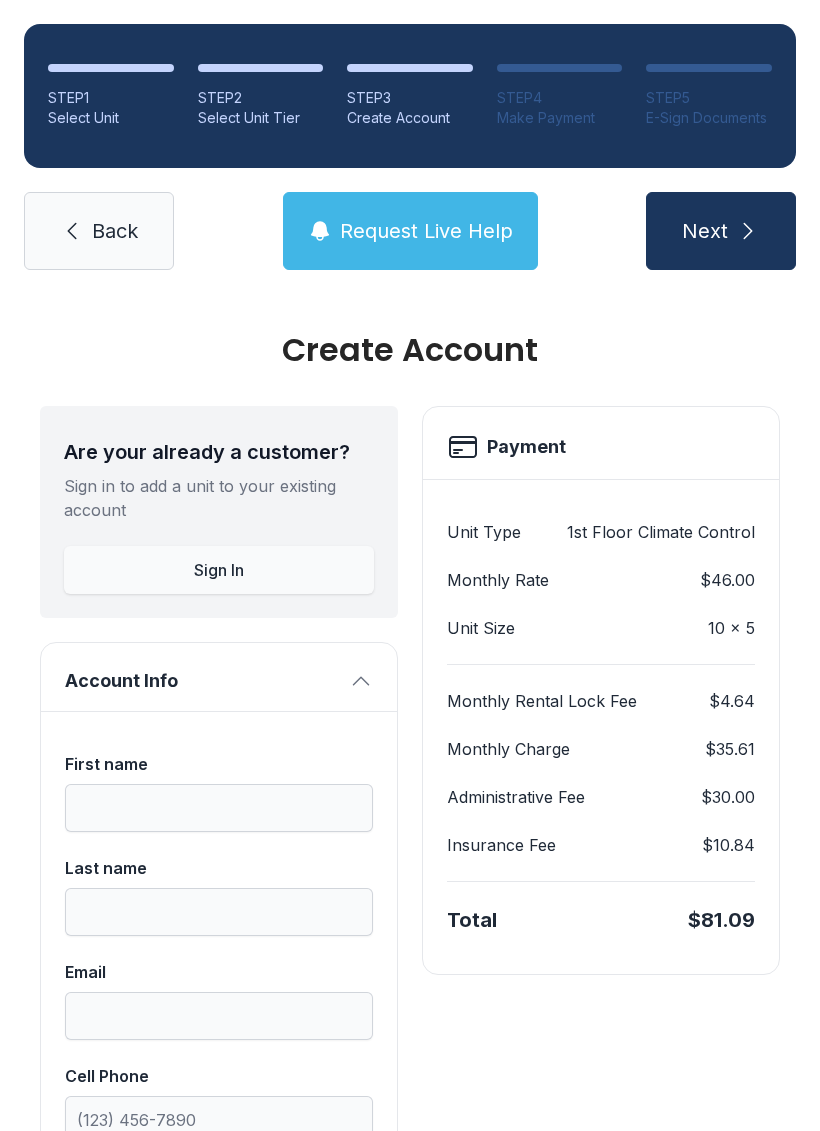 click on "OK" at bounding box center [410, 647] 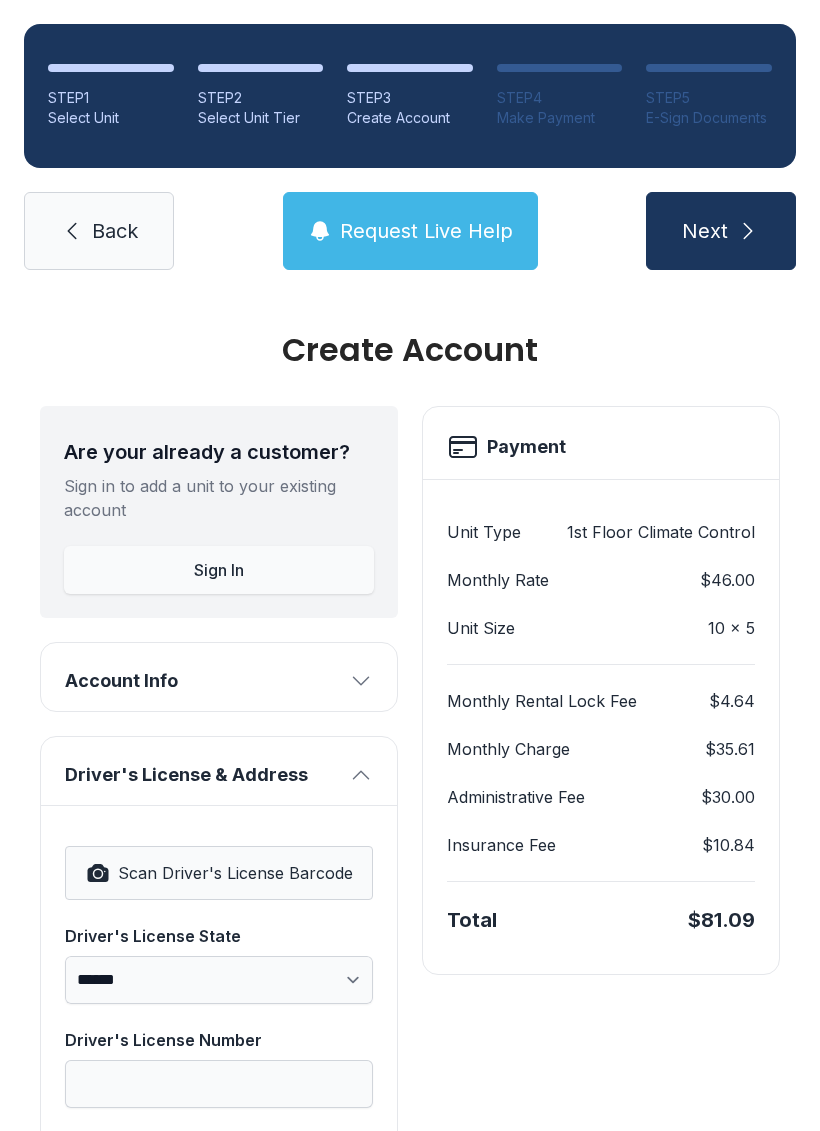 scroll, scrollTop: 0, scrollLeft: 0, axis: both 